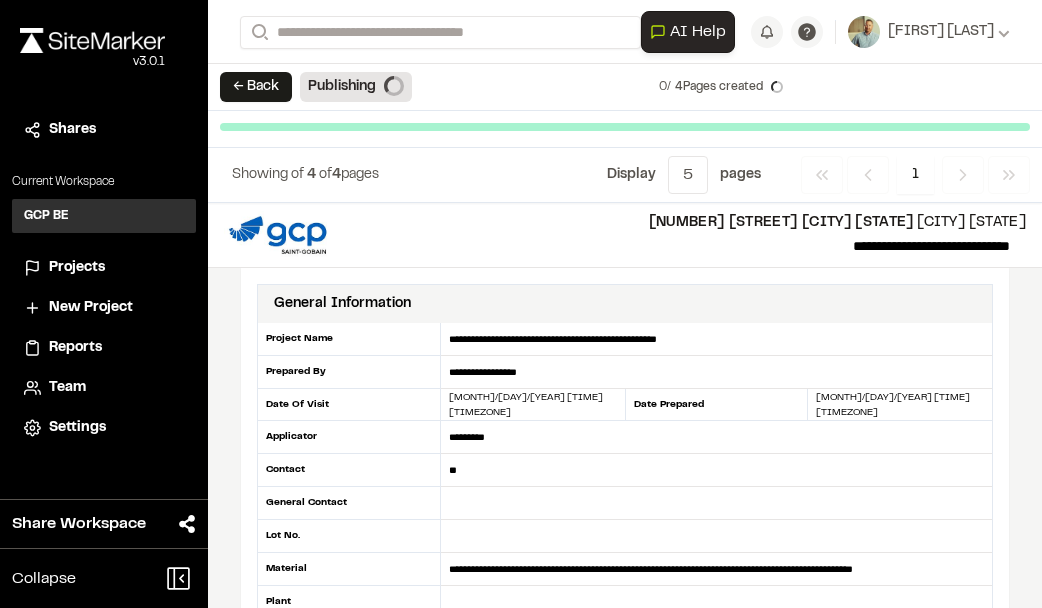 scroll, scrollTop: 0, scrollLeft: 0, axis: both 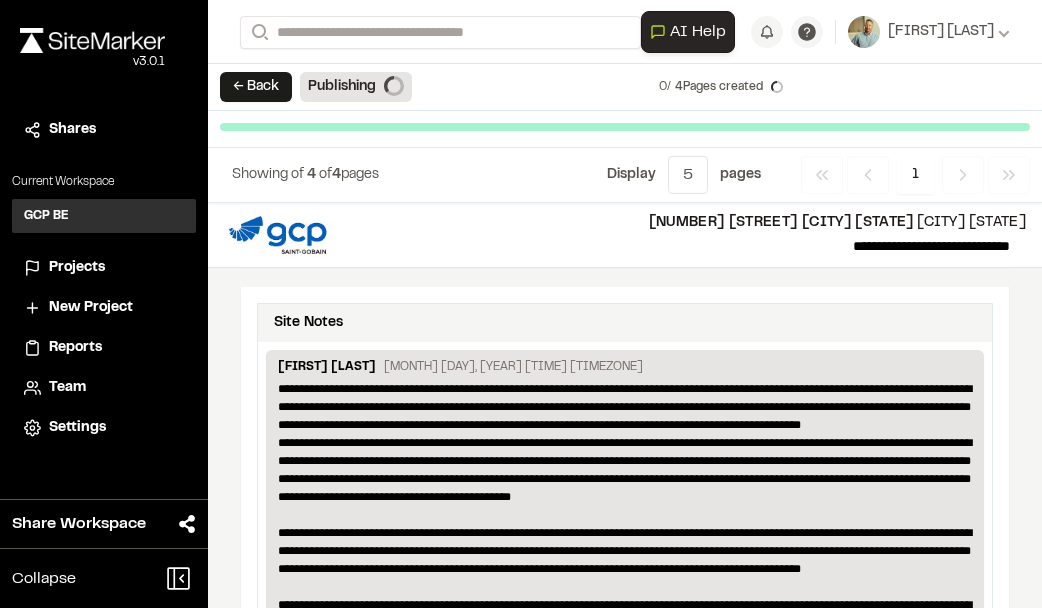 click on "**********" at bounding box center (625, 668) 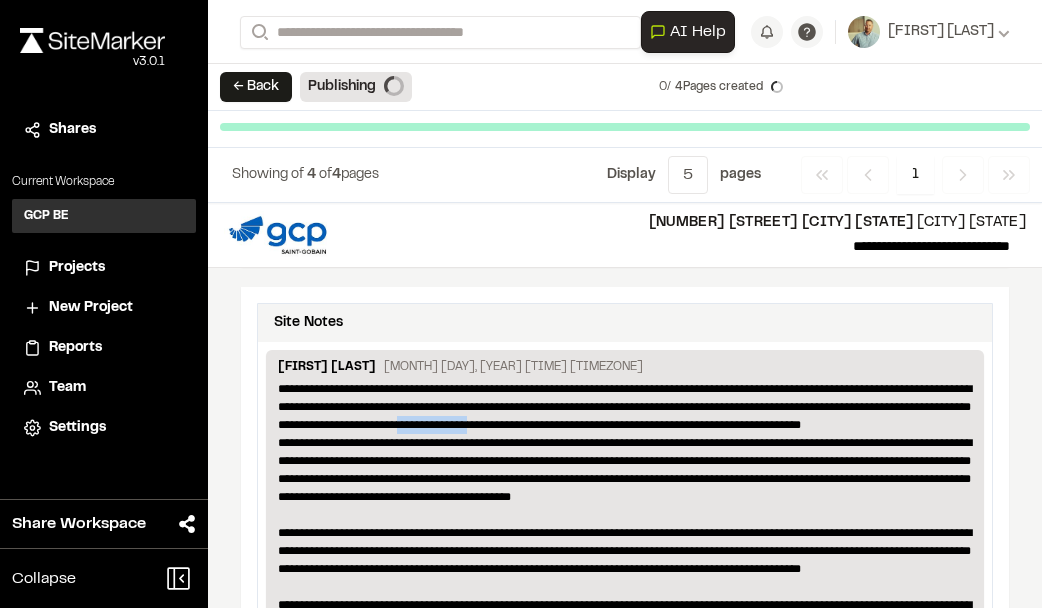 drag, startPoint x: 593, startPoint y: 415, endPoint x: 670, endPoint y: 417, distance: 77.02597 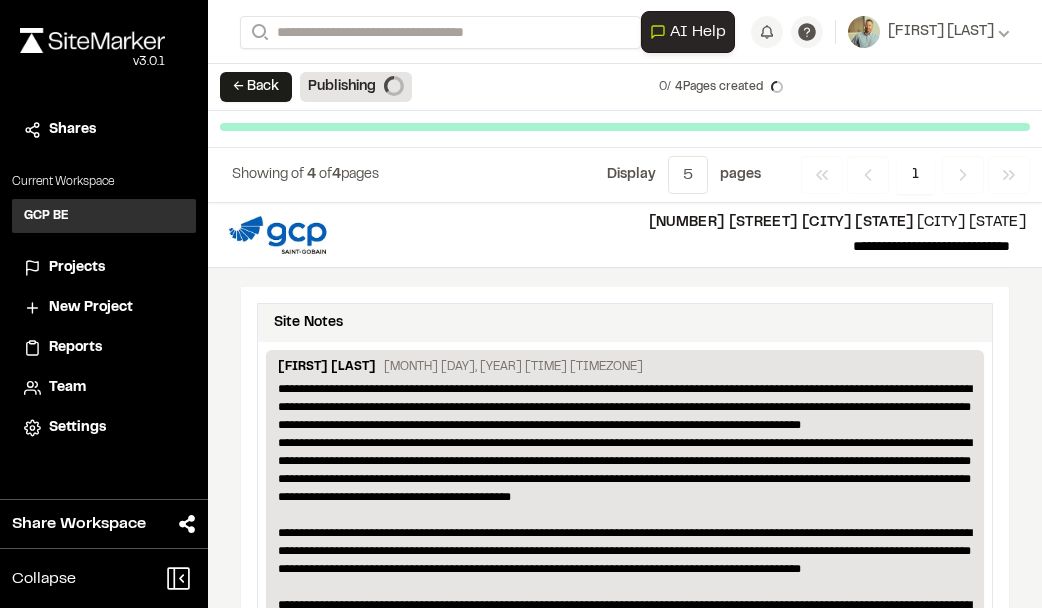 click on "**********" at bounding box center (625, 668) 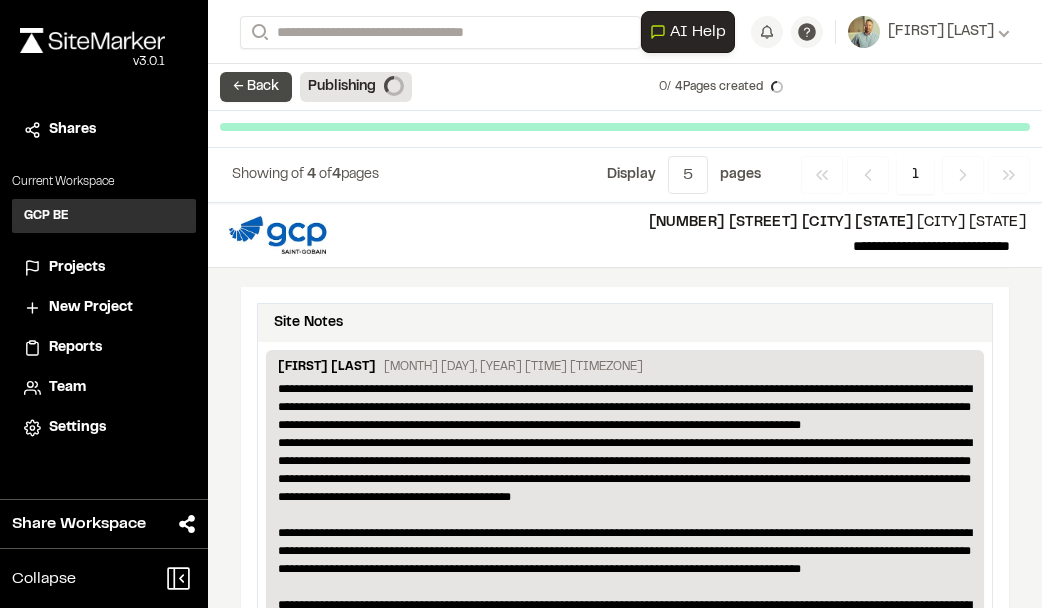 click on "← Back" at bounding box center [256, 87] 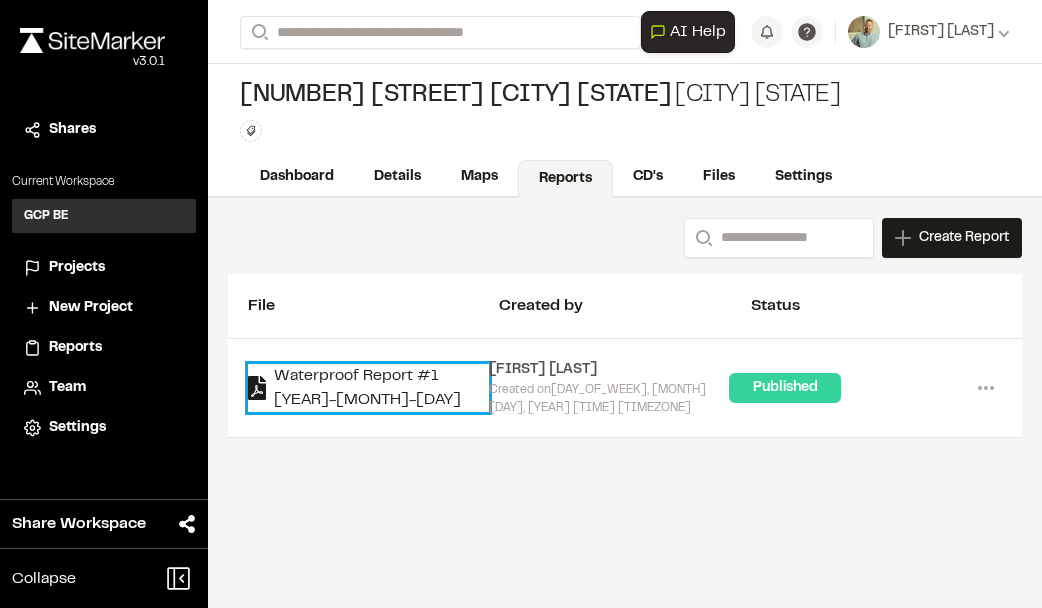 click on "Waterproof Report #1 2025-08-05" at bounding box center (368, 388) 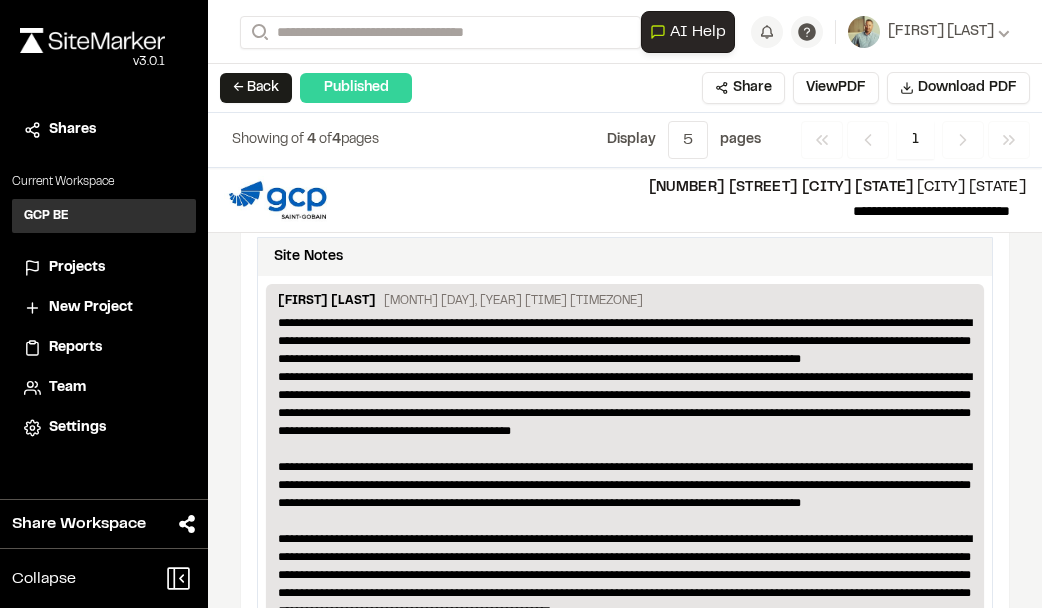 scroll, scrollTop: 500, scrollLeft: 0, axis: vertical 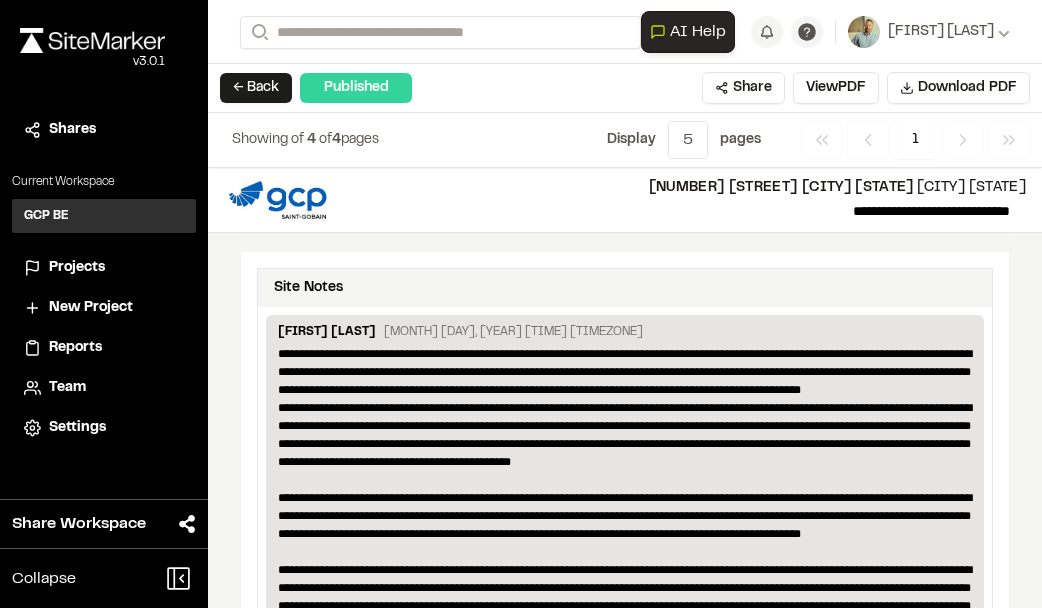 click on "Projects" at bounding box center [77, 268] 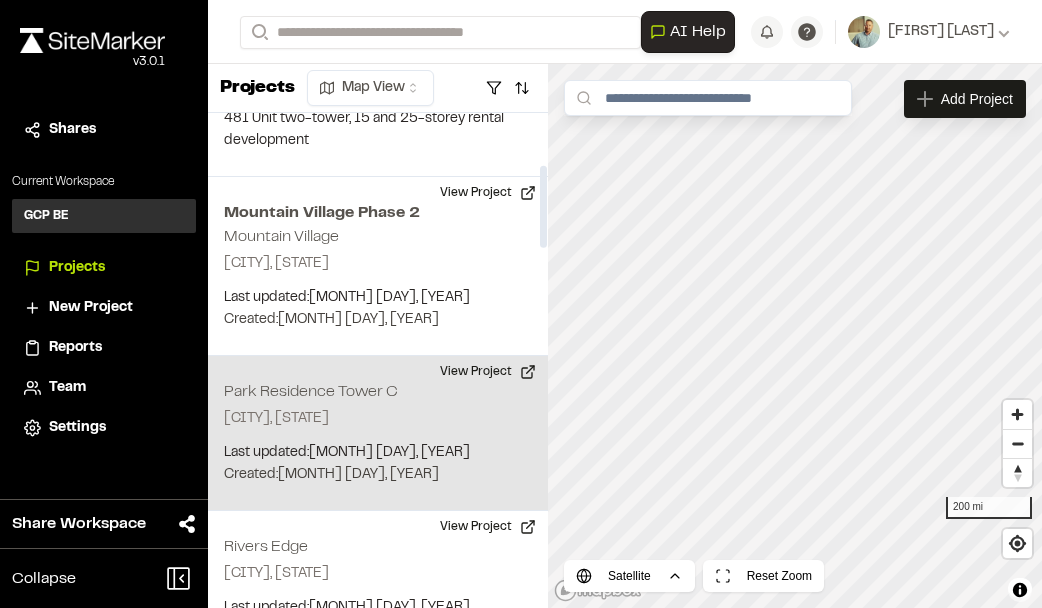 scroll, scrollTop: 400, scrollLeft: 0, axis: vertical 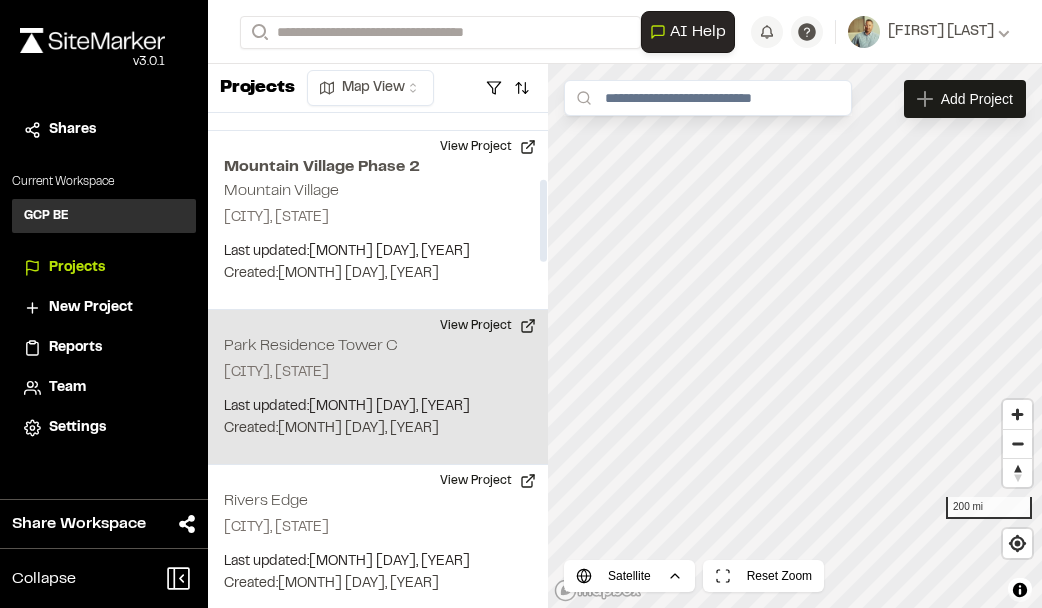 click on "Last updated:  Jul 21, 2025" at bounding box center (378, 407) 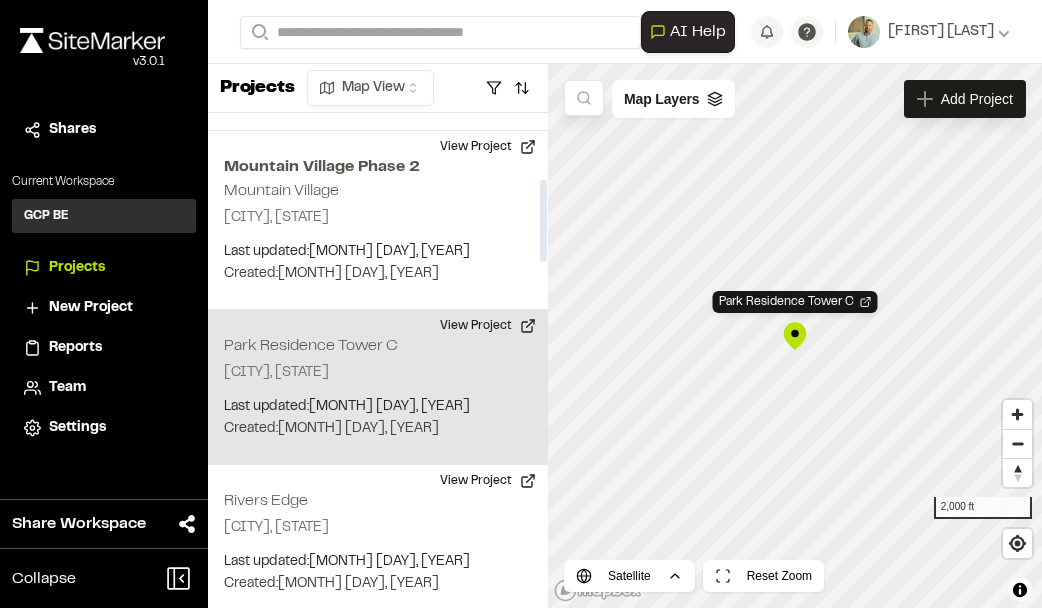 click on "Last updated:  Jul 21, 2025" at bounding box center (378, 407) 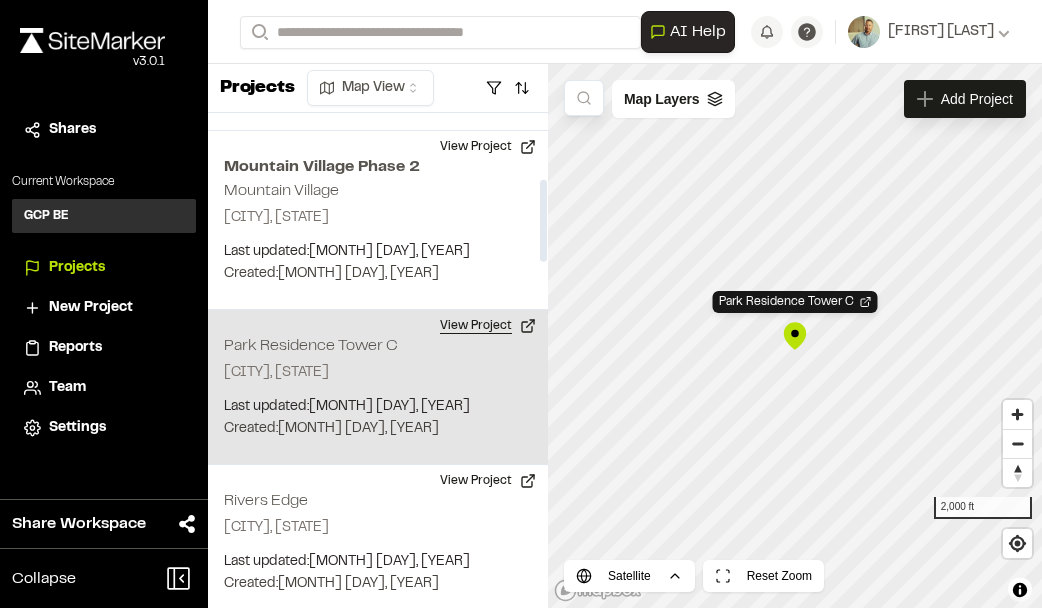 click on "View Project" at bounding box center [488, 326] 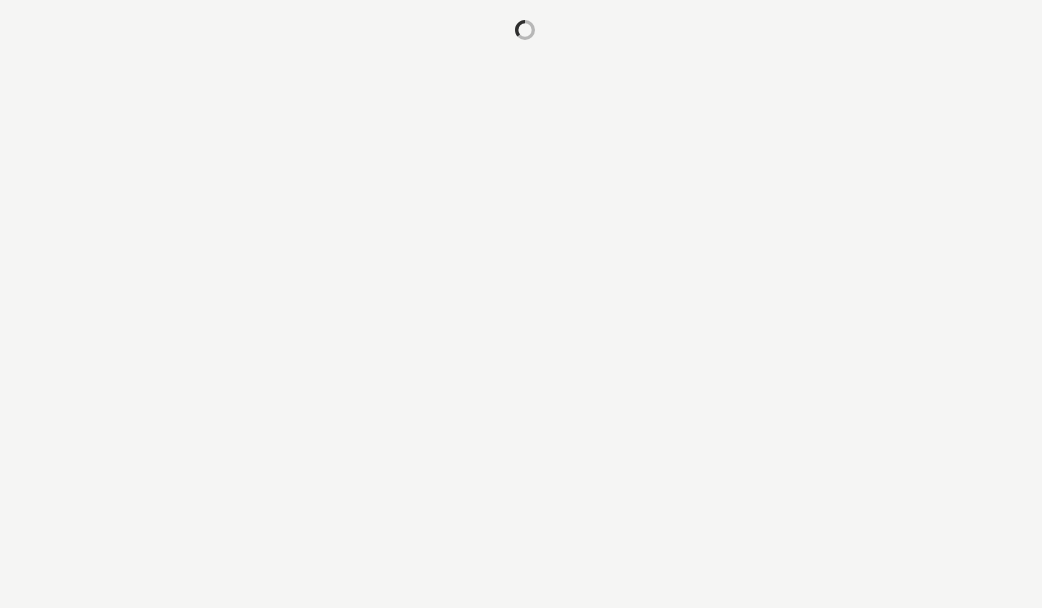 scroll, scrollTop: 0, scrollLeft: 0, axis: both 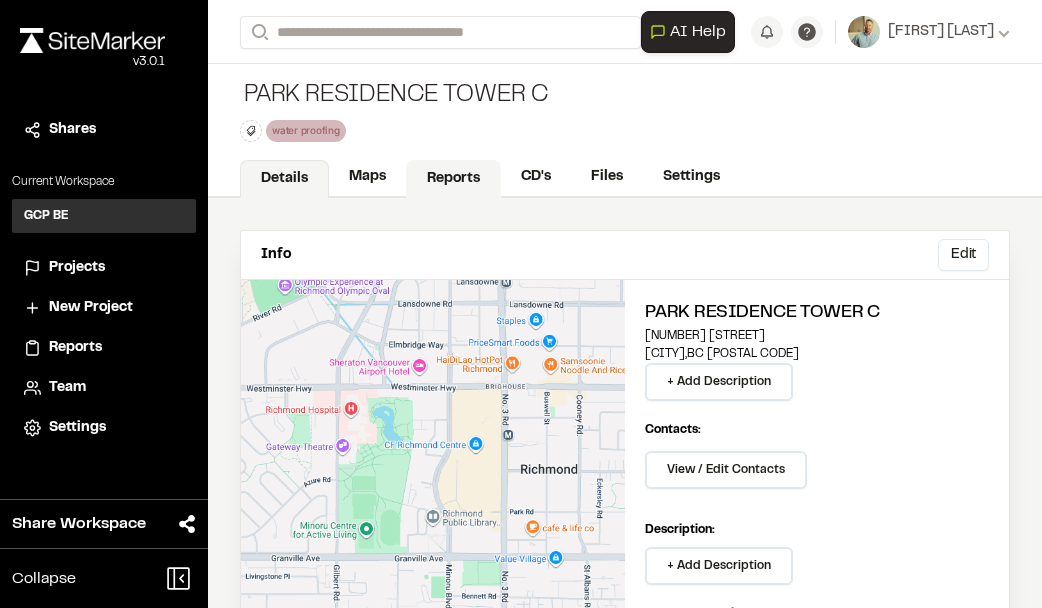 click on "Reports" at bounding box center [453, 179] 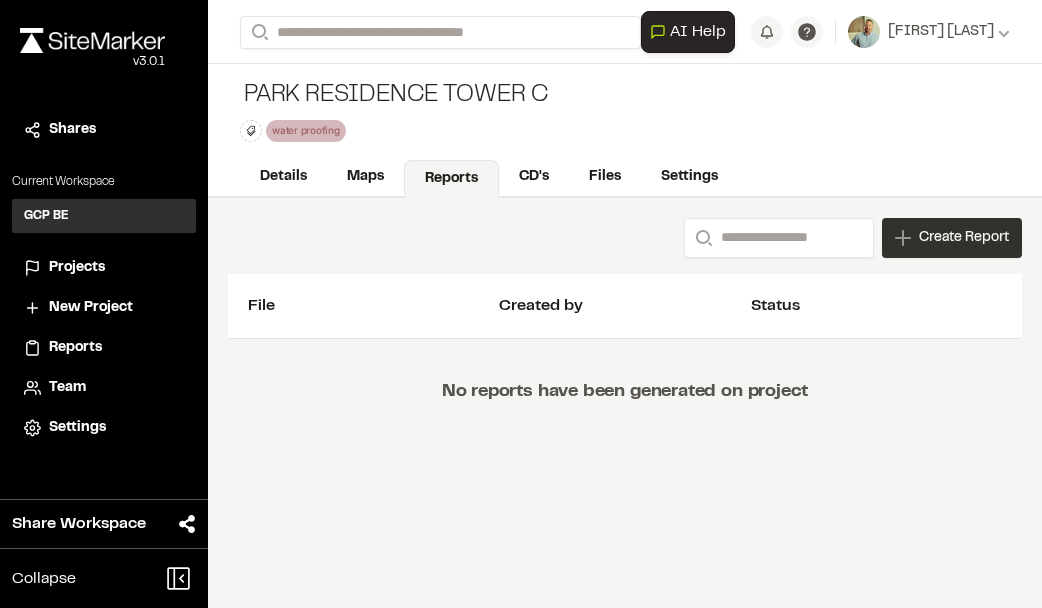 click on "Create Report" at bounding box center [964, 238] 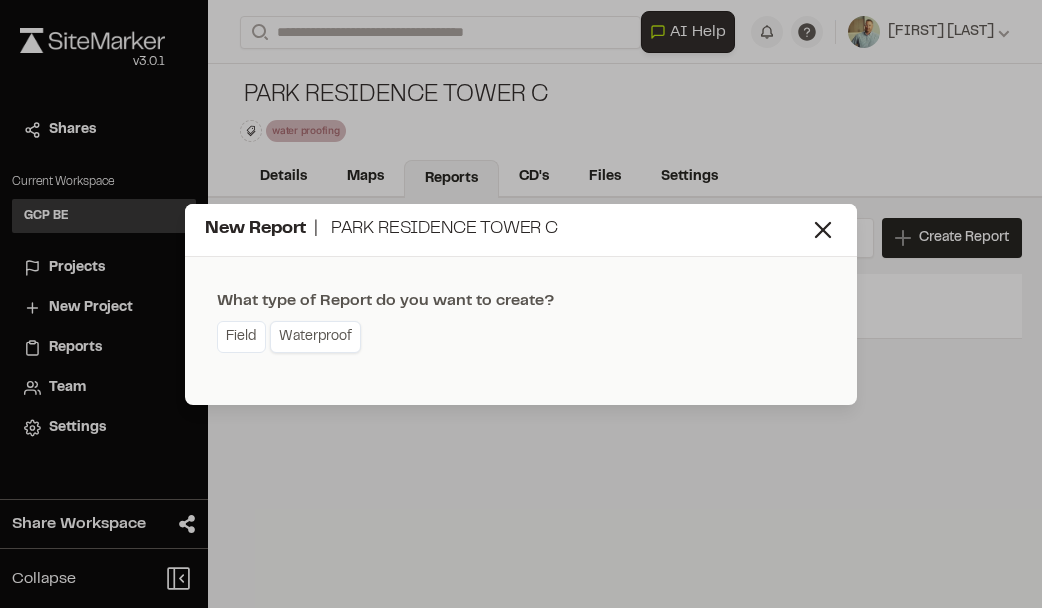 click on "Waterproof" at bounding box center [315, 337] 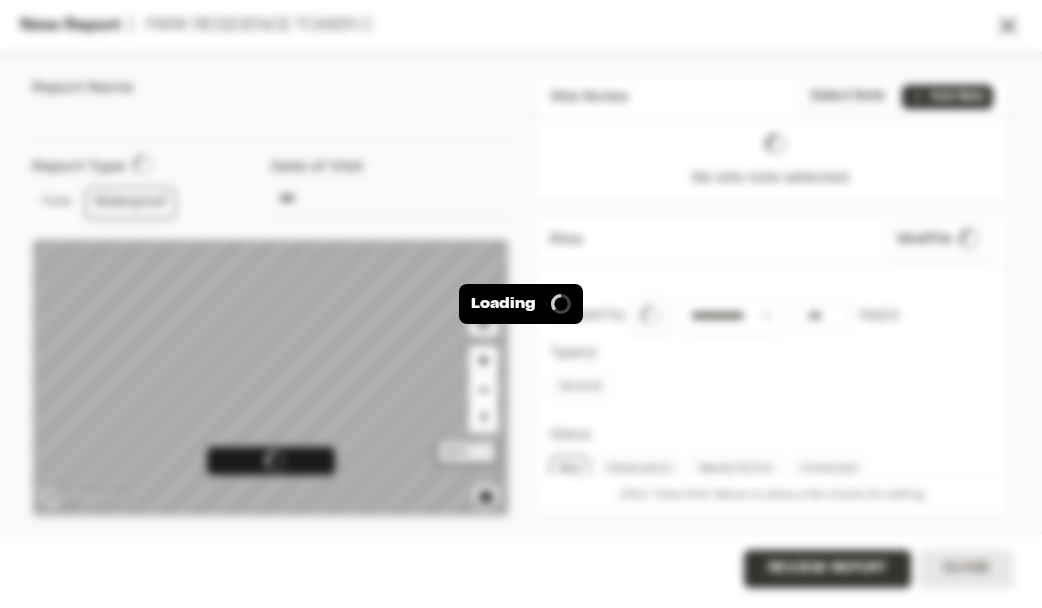 type on "**********" 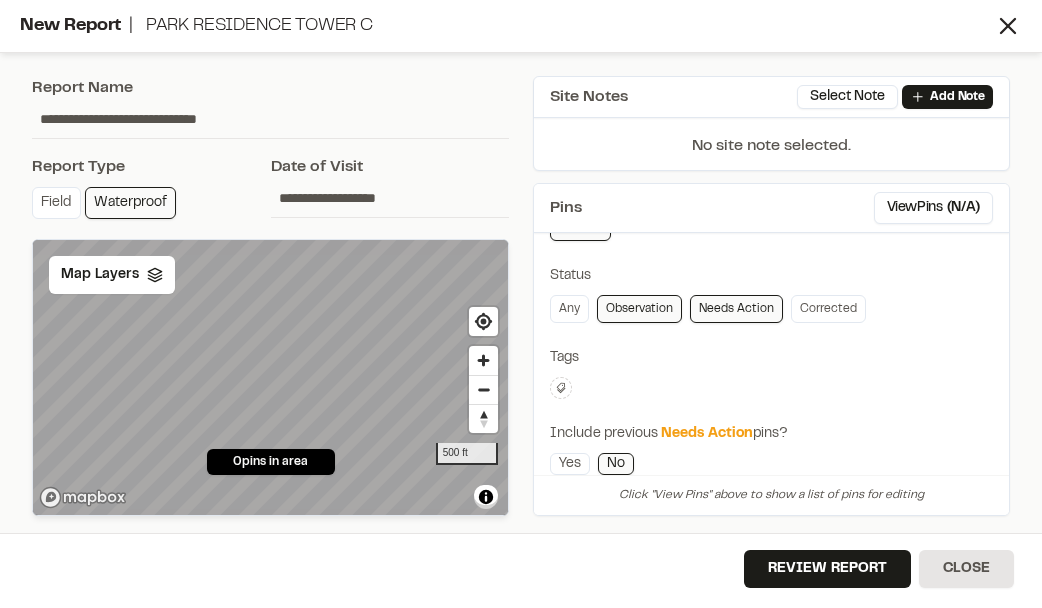 scroll, scrollTop: 100, scrollLeft: 0, axis: vertical 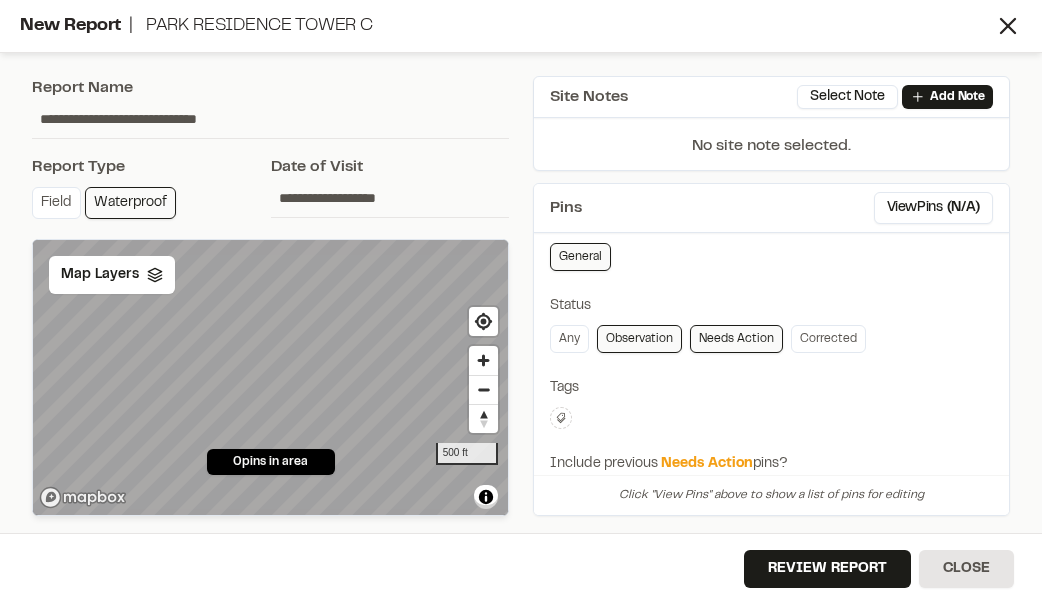 click on "Needs Action" at bounding box center [736, 339] 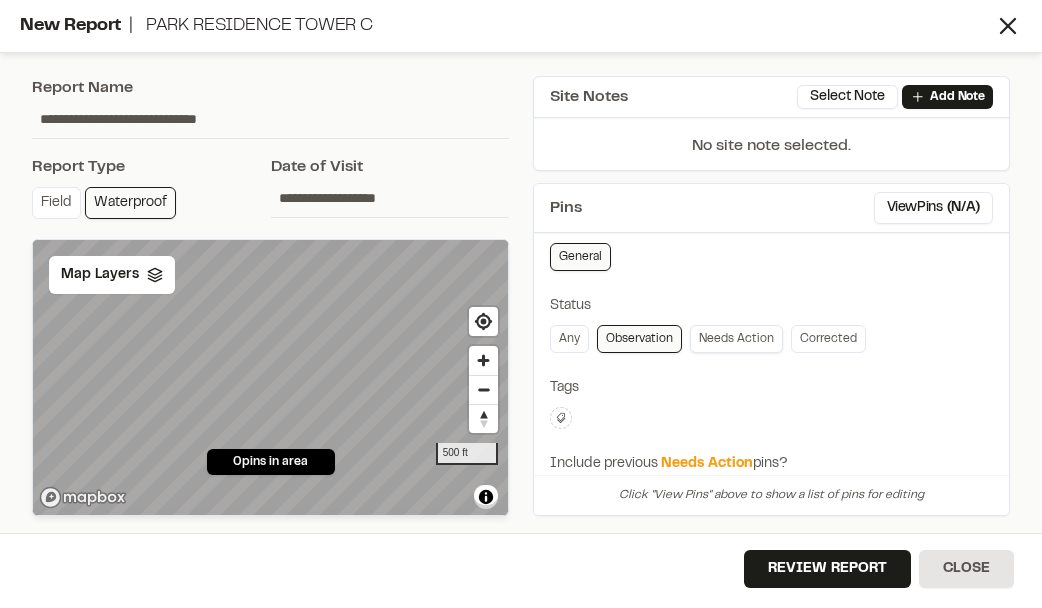 click on "Needs Action" at bounding box center (736, 339) 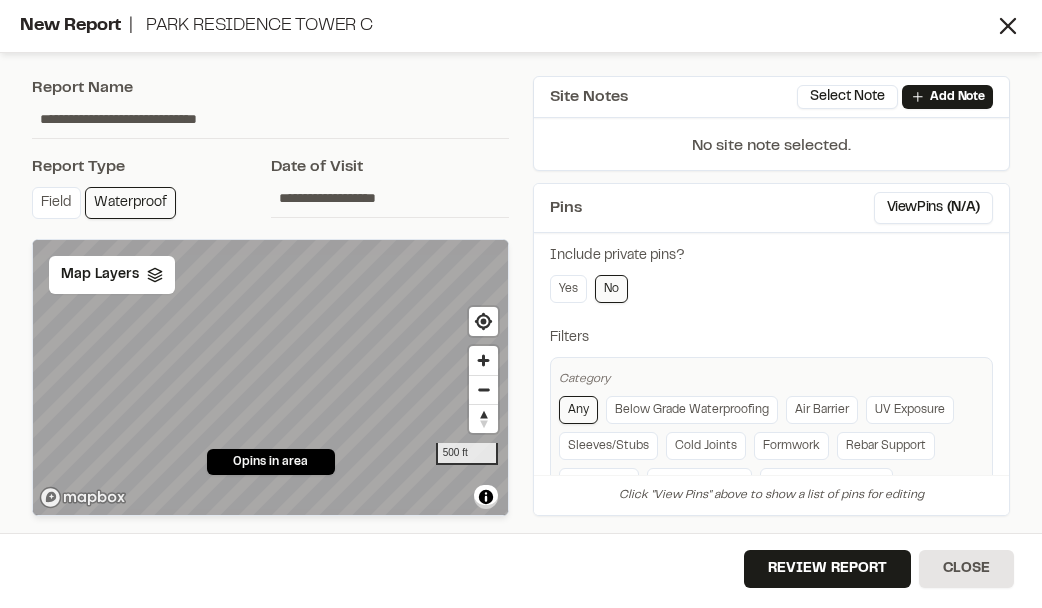 scroll, scrollTop: 500, scrollLeft: 0, axis: vertical 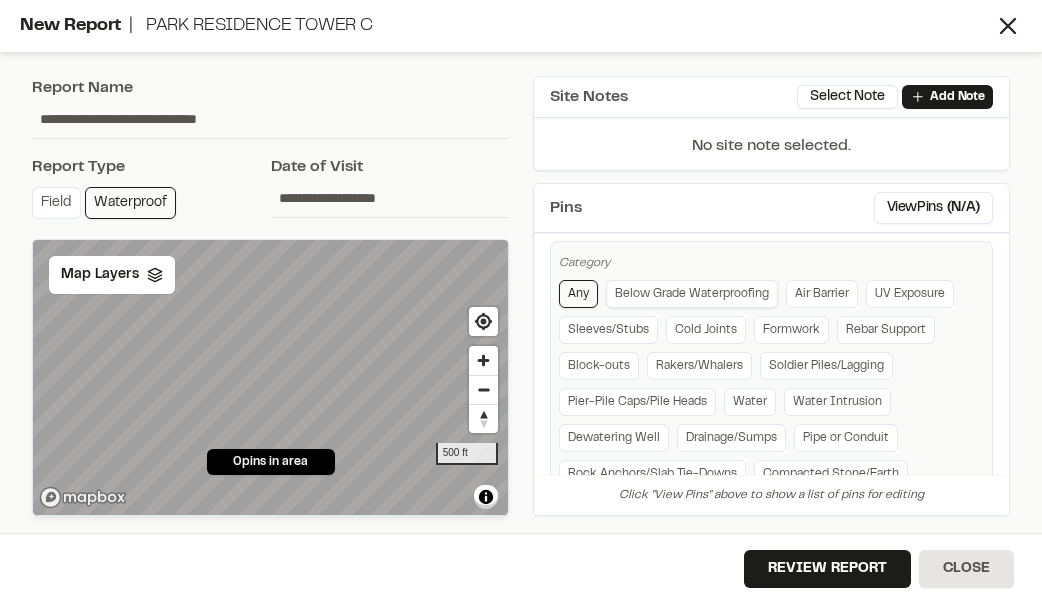 click on "Below Grade Waterproofing" at bounding box center [692, 294] 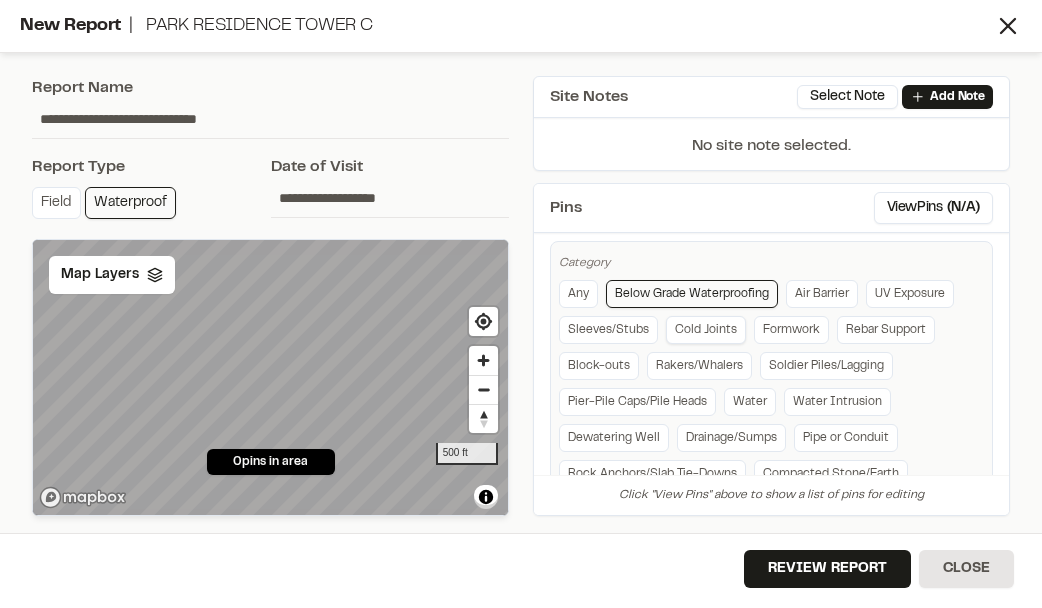 click on "Cold Joints" at bounding box center (706, 330) 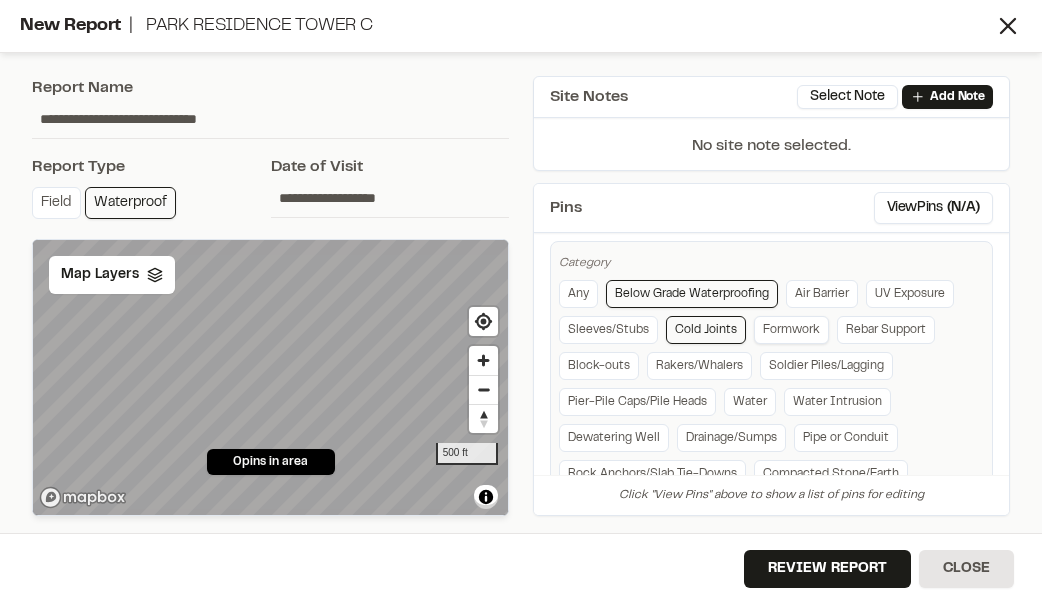 click on "Formwork" at bounding box center (791, 330) 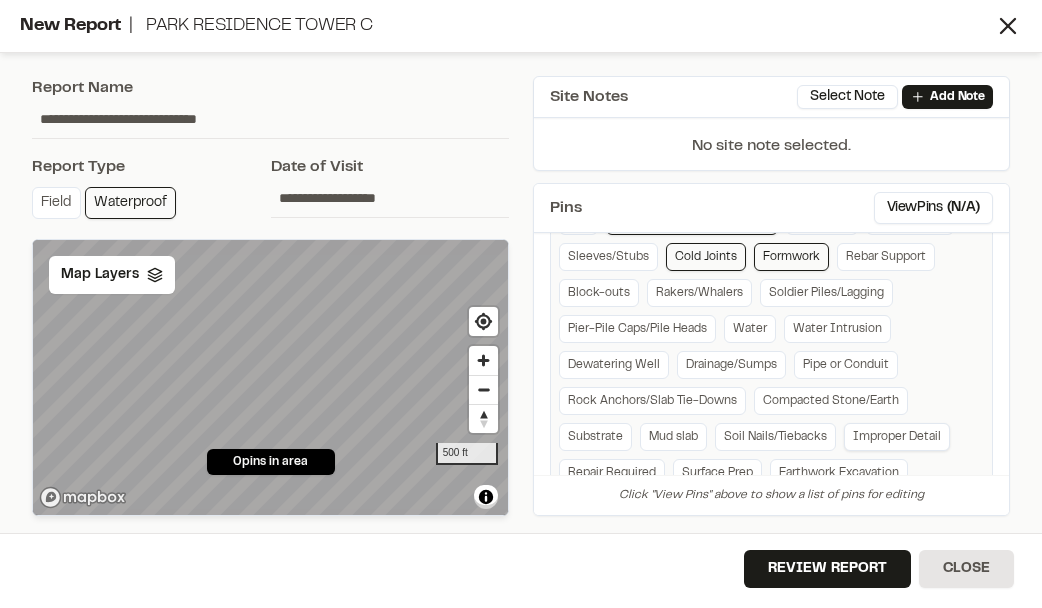 scroll, scrollTop: 600, scrollLeft: 0, axis: vertical 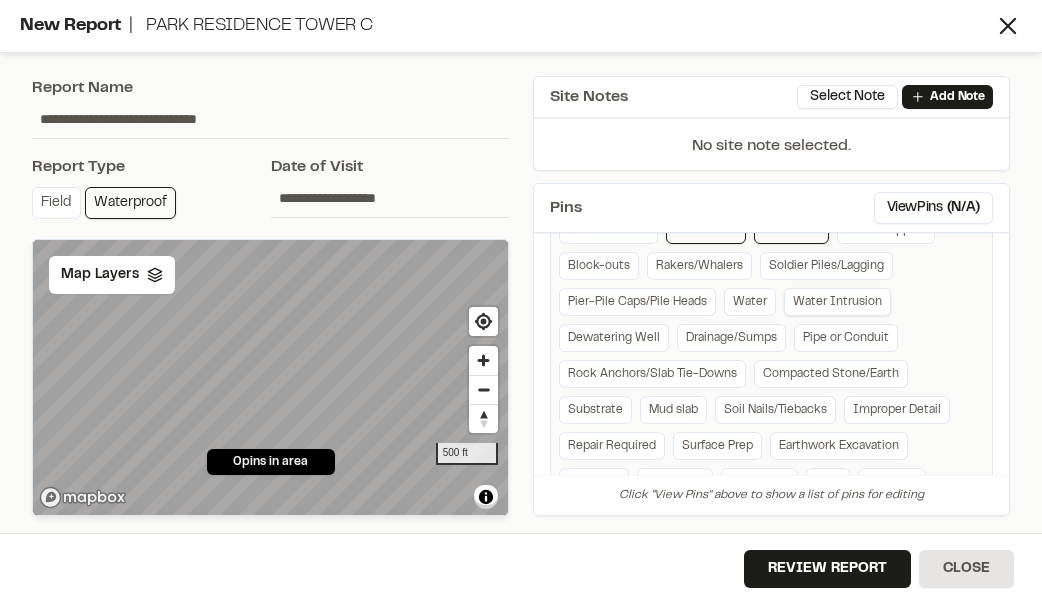 click on "Water Intrusion" at bounding box center [837, 302] 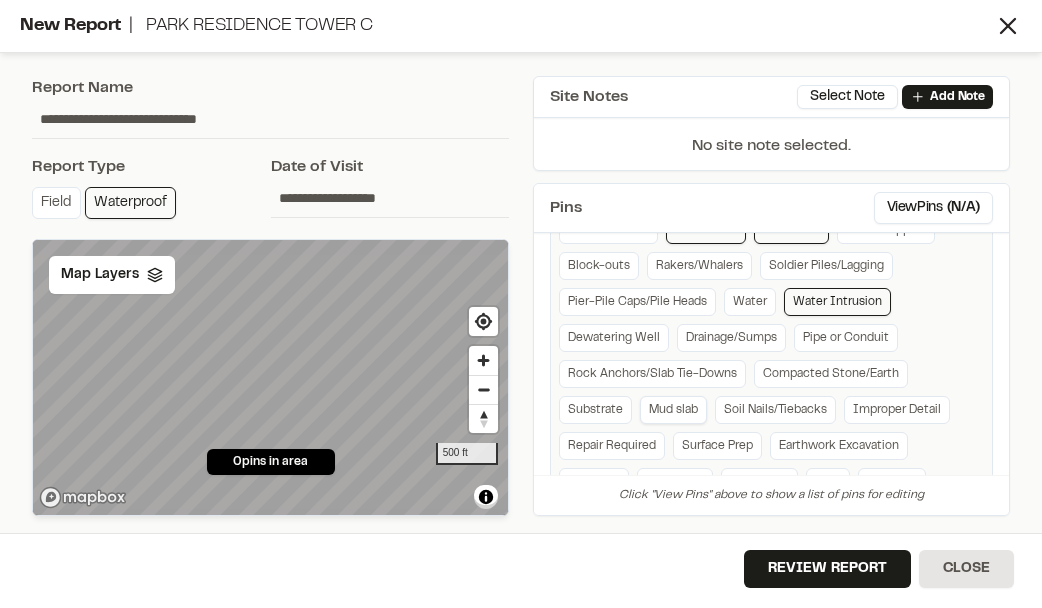 click on "Mud slab" at bounding box center [673, 410] 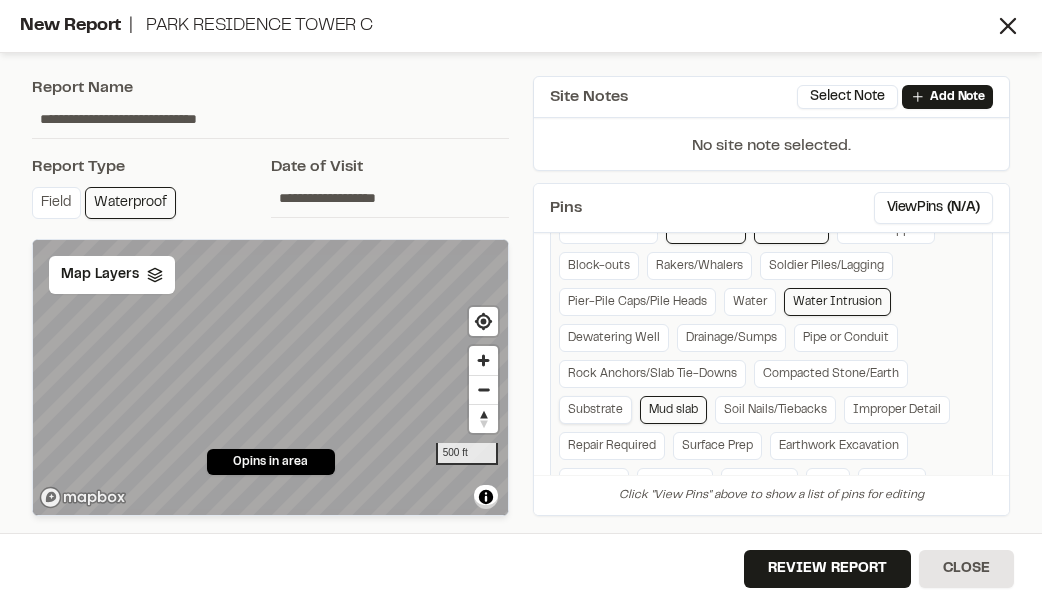 click on "Substrate" at bounding box center [595, 410] 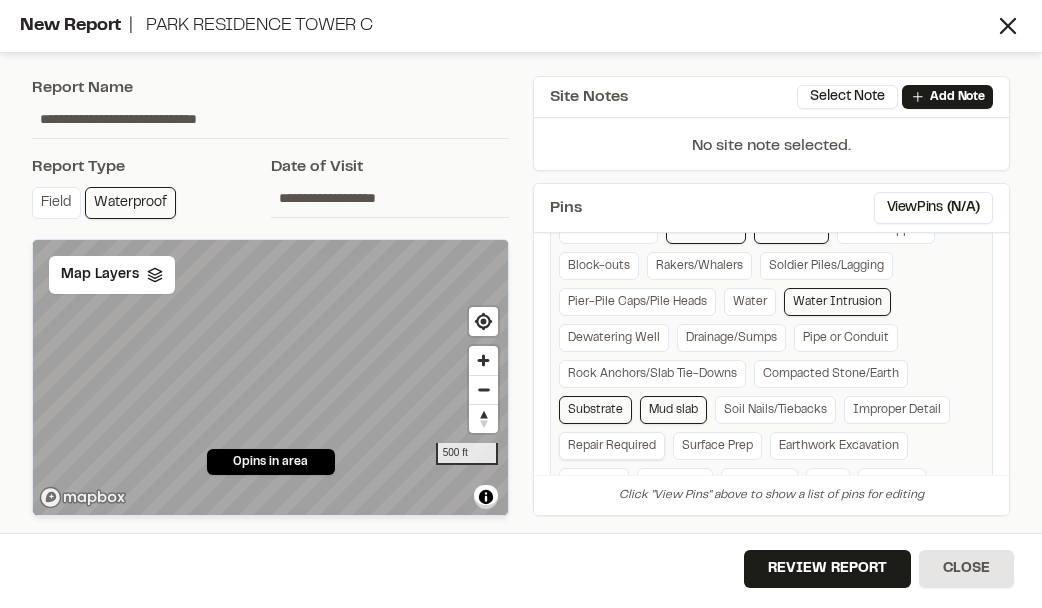 click on "Repair Required" at bounding box center (612, 446) 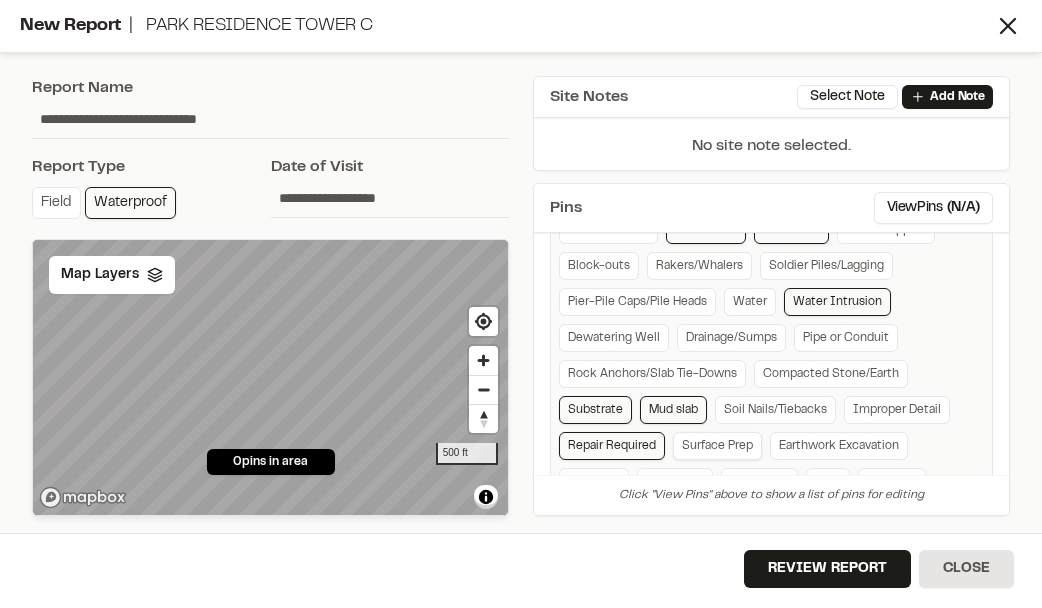 click on "Surface Prep" at bounding box center [717, 446] 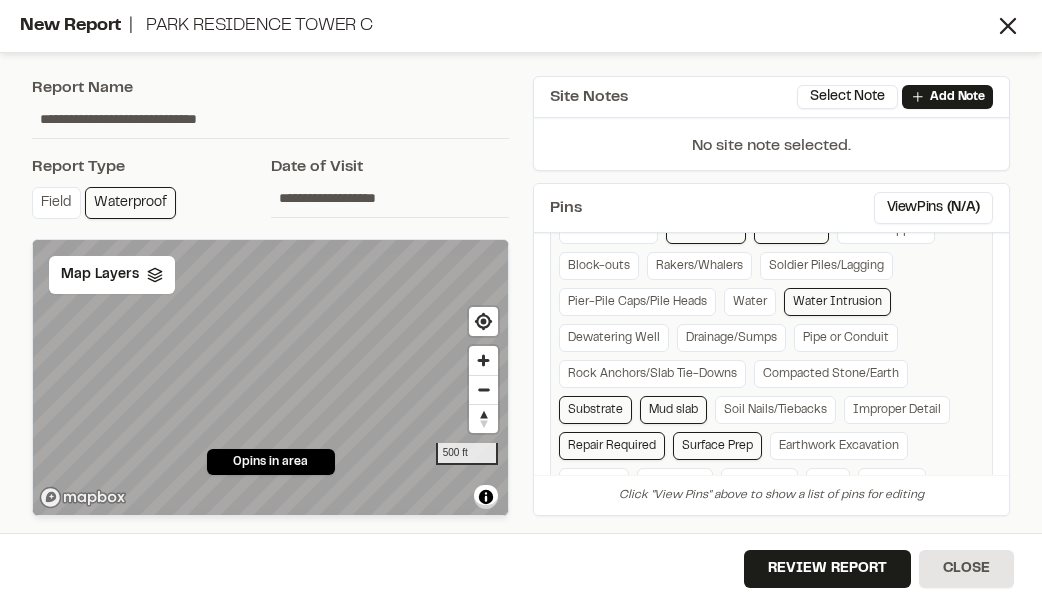 scroll, scrollTop: 688, scrollLeft: 0, axis: vertical 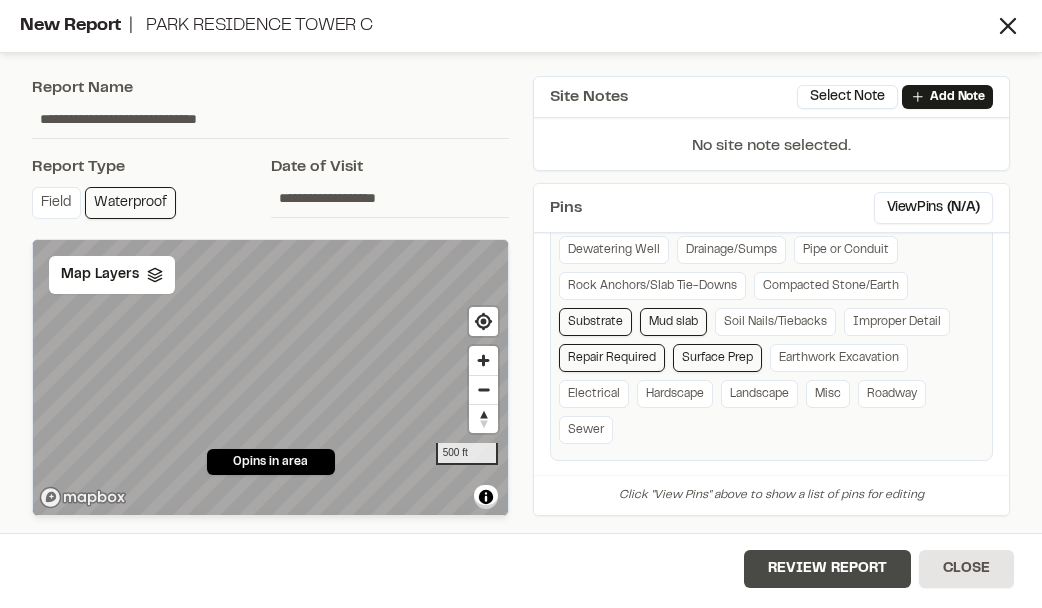 click on "Review Report" at bounding box center [827, 569] 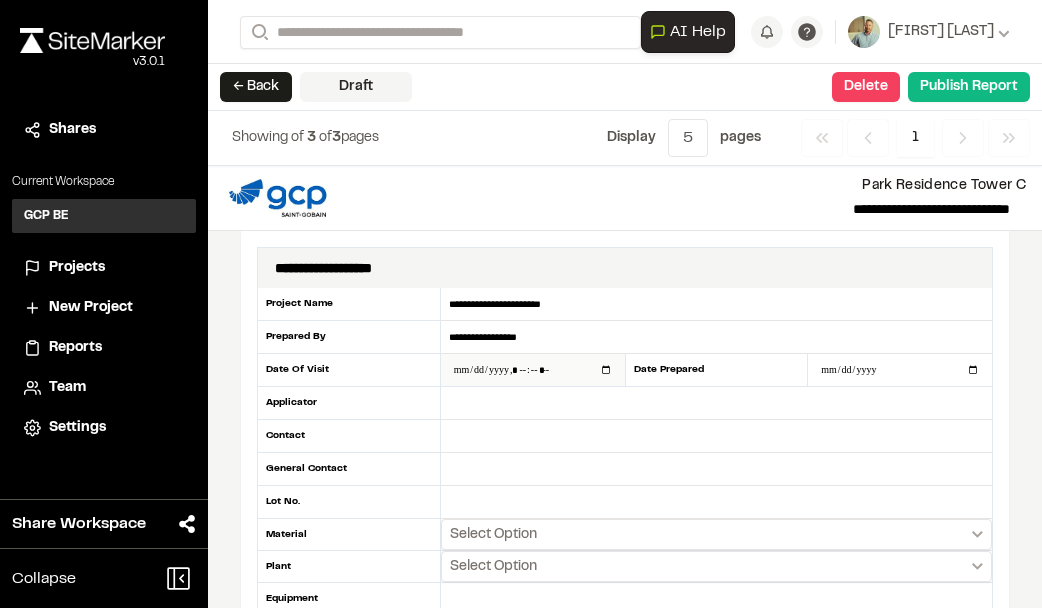 click at bounding box center (533, 370) 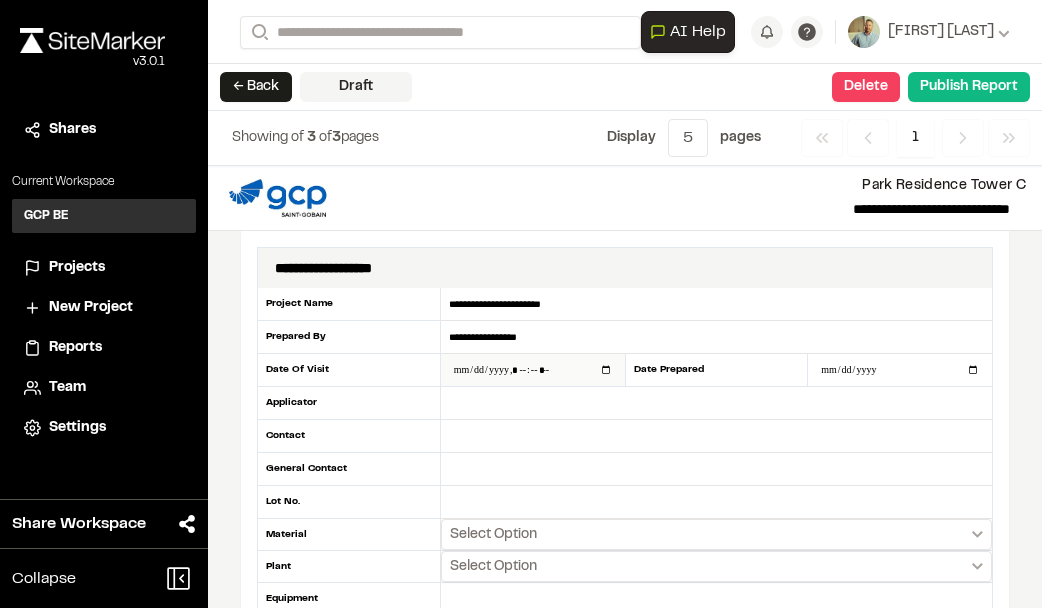 type on "**********" 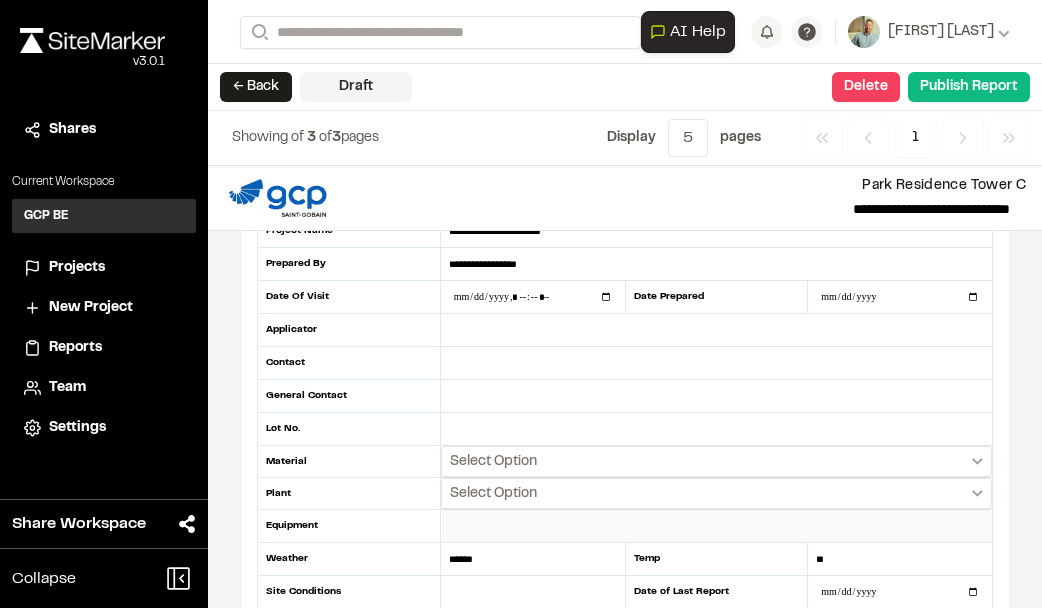 scroll, scrollTop: 100, scrollLeft: 0, axis: vertical 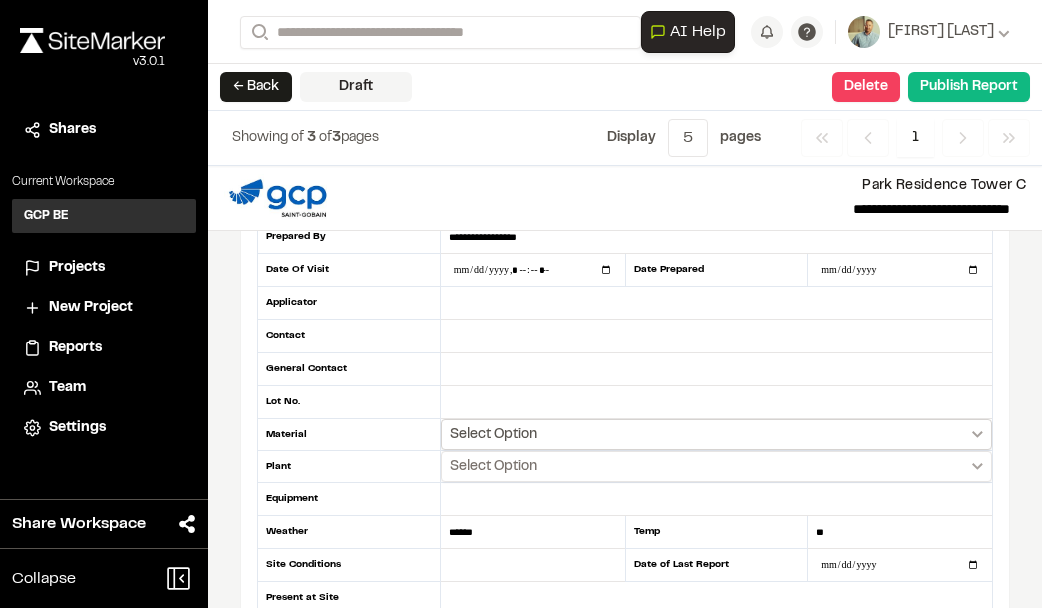 click on "Select Option" at bounding box center (716, 434) 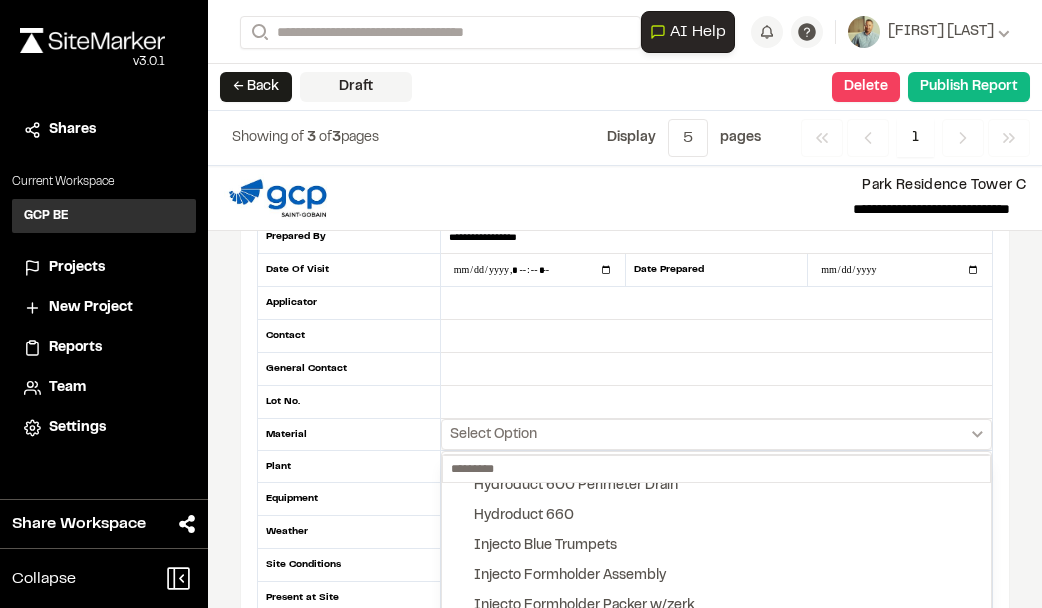 scroll, scrollTop: 700, scrollLeft: 0, axis: vertical 